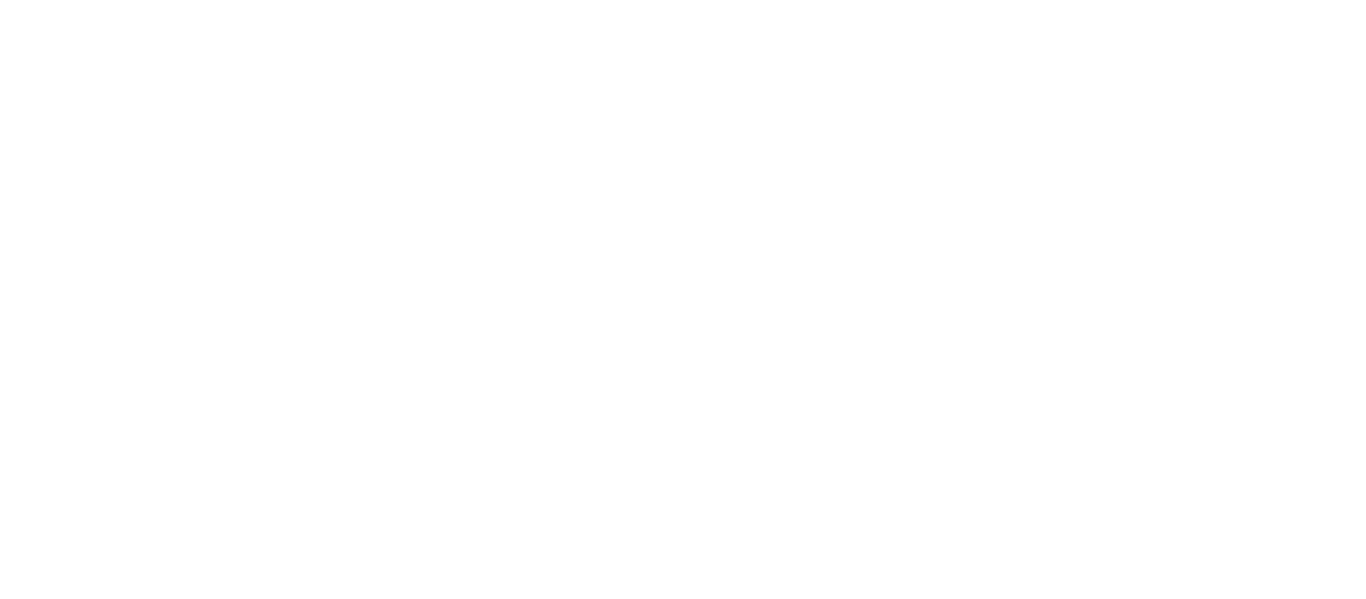 scroll, scrollTop: 0, scrollLeft: 0, axis: both 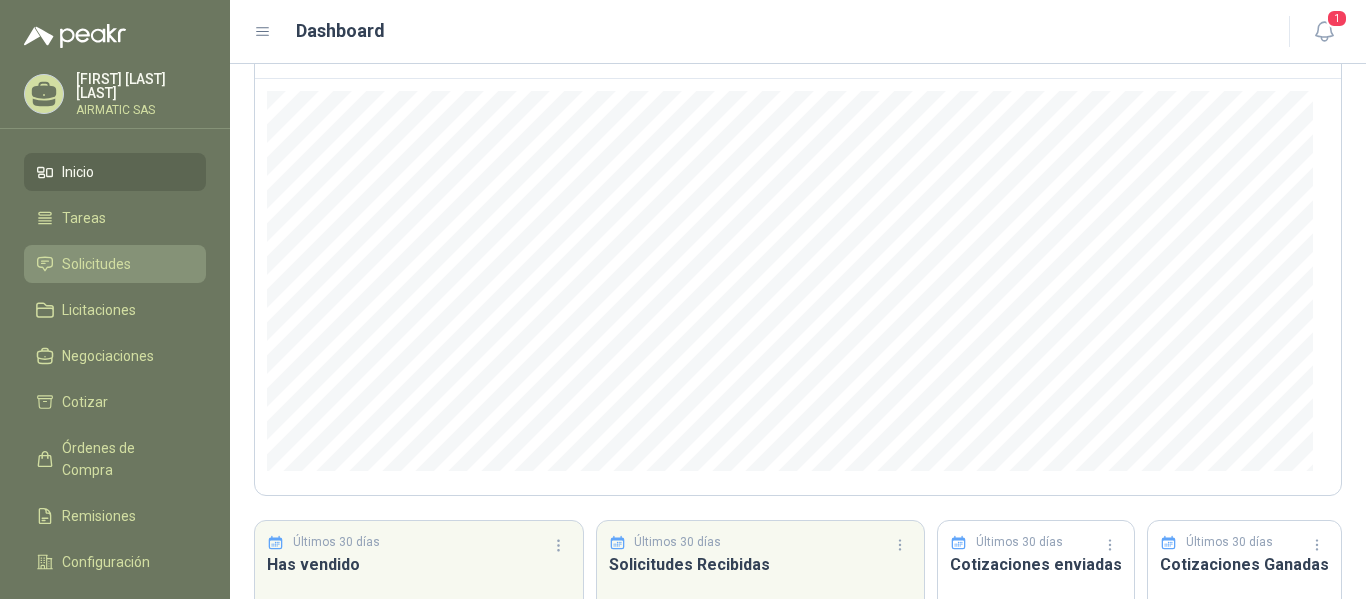 click on "Solicitudes" at bounding box center [96, 264] 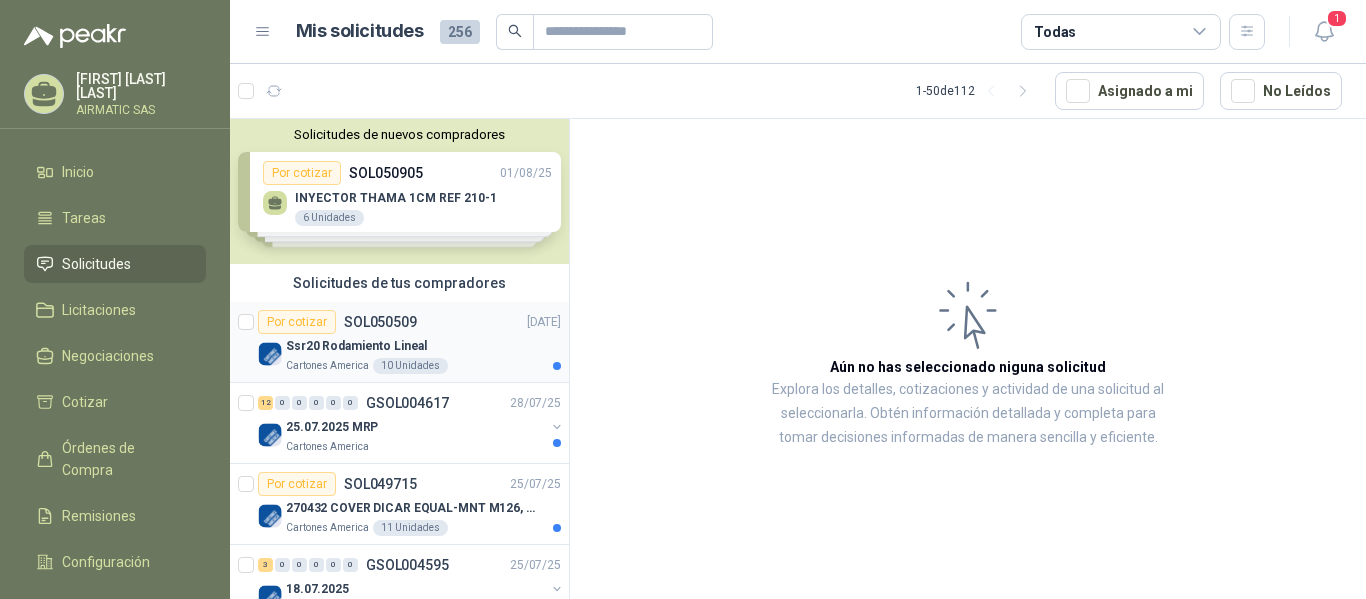 click on "Ssr20 Rodamiento Lineal" at bounding box center (423, 346) 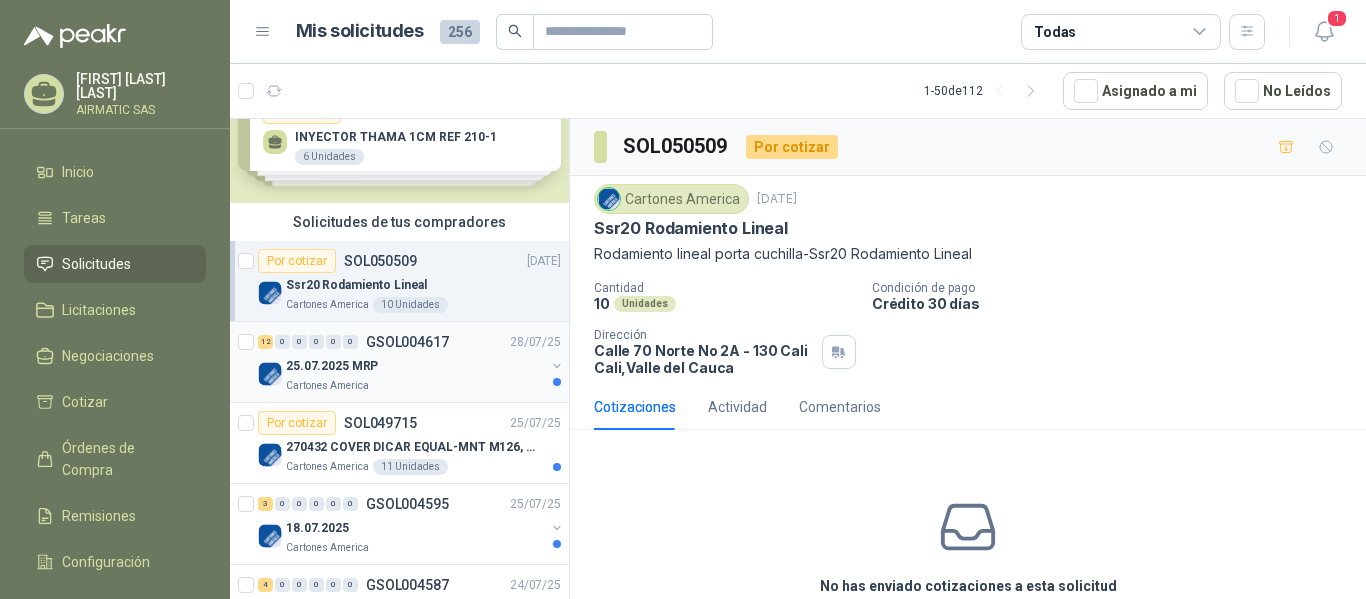 scroll, scrollTop: 67, scrollLeft: 0, axis: vertical 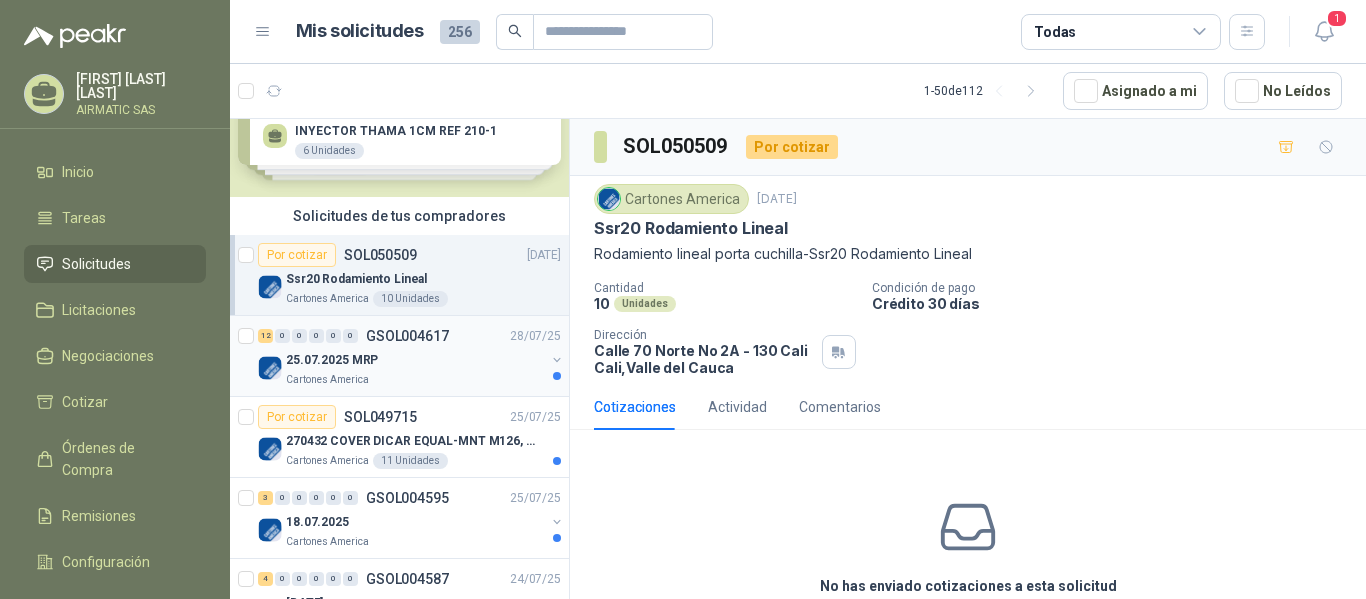 click on "25.07.2025 MRP" at bounding box center [415, 360] 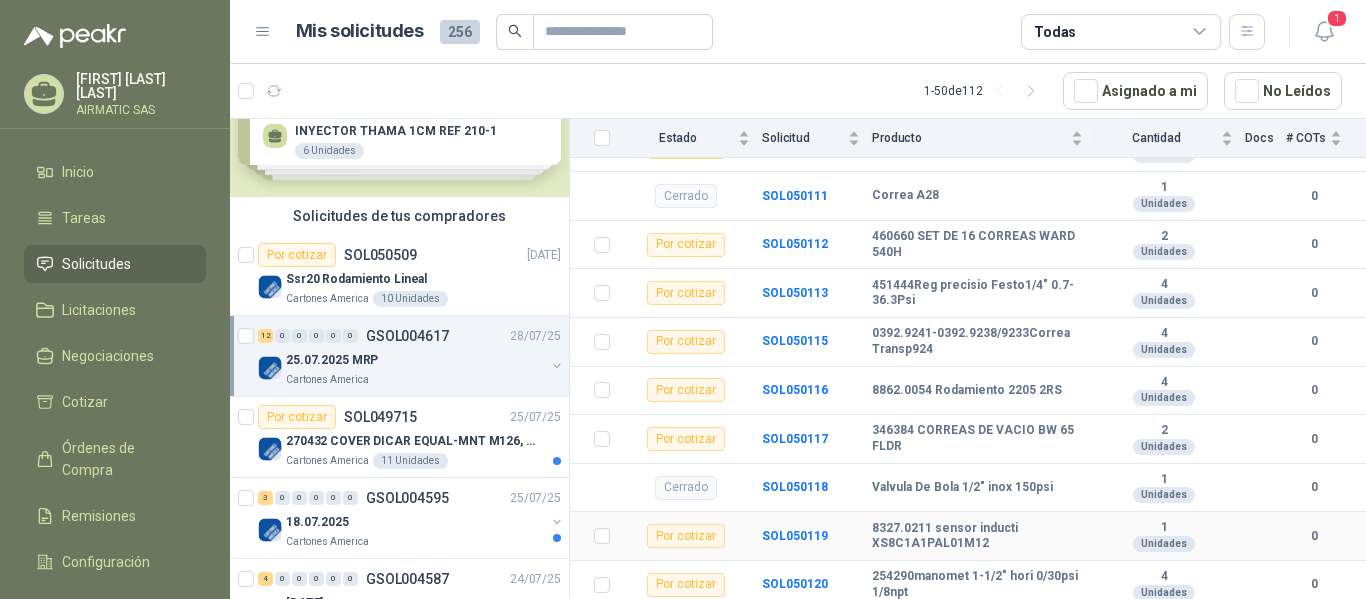 scroll, scrollTop: 704, scrollLeft: 0, axis: vertical 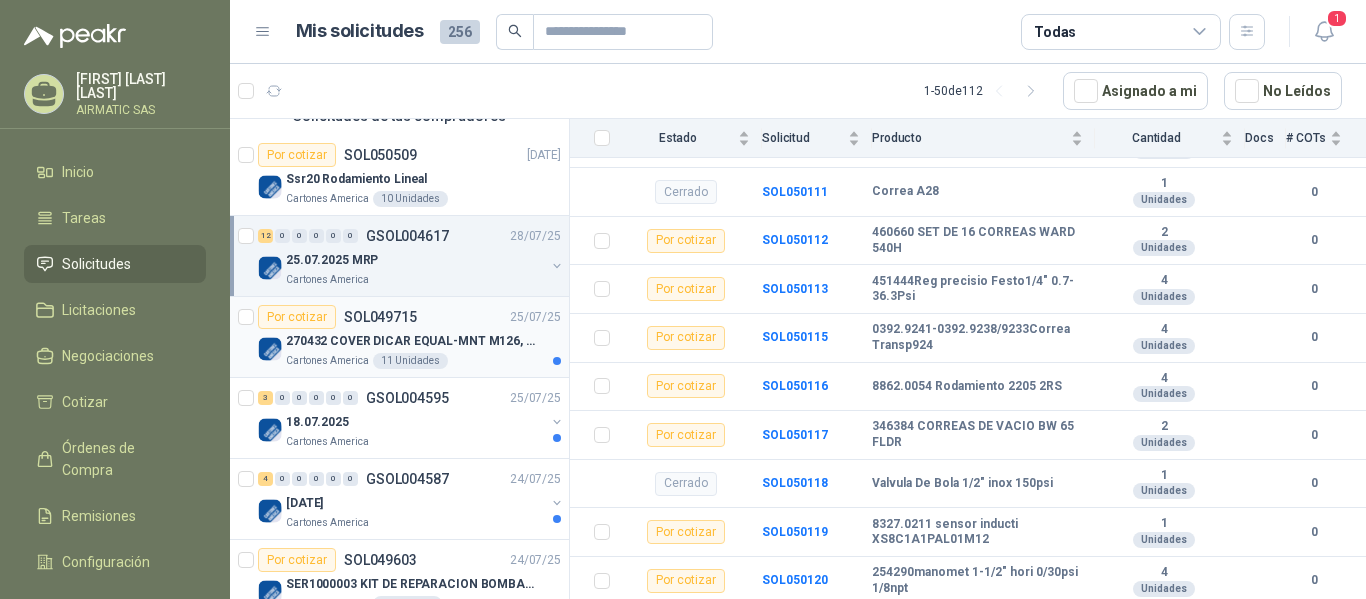 click on "270432 COVER DICAR EQUAL-MNT M126, 5486" at bounding box center (410, 341) 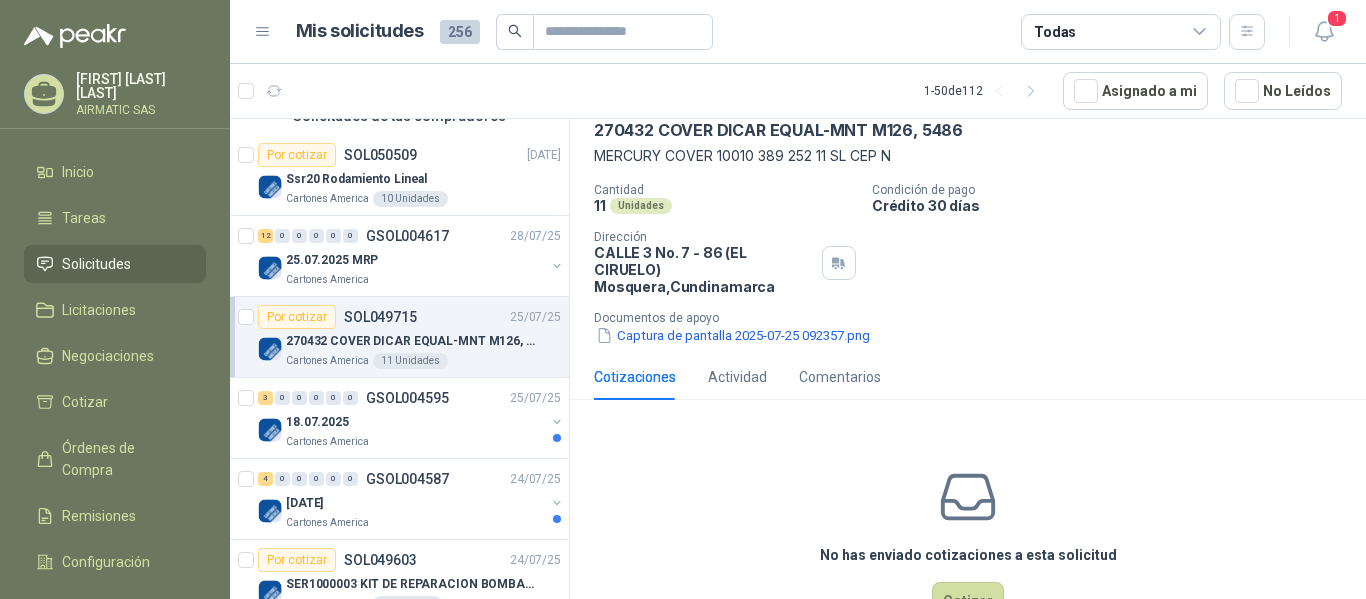 scroll, scrollTop: 100, scrollLeft: 0, axis: vertical 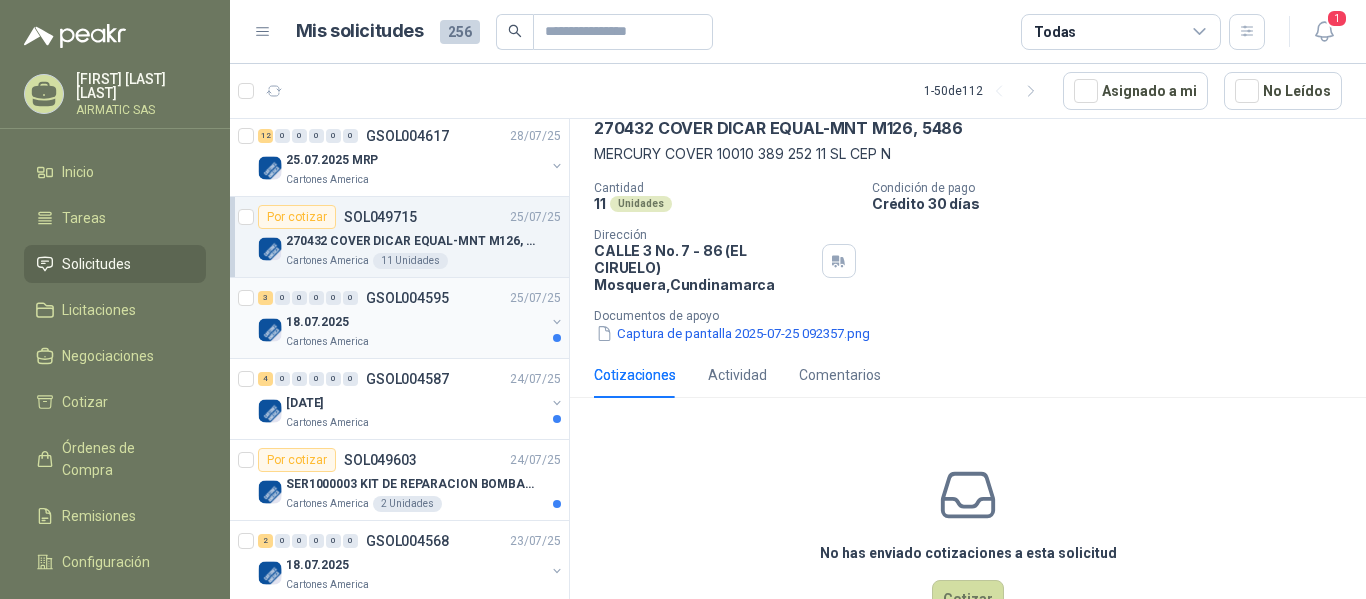 click on "18.07.2025" at bounding box center [415, 322] 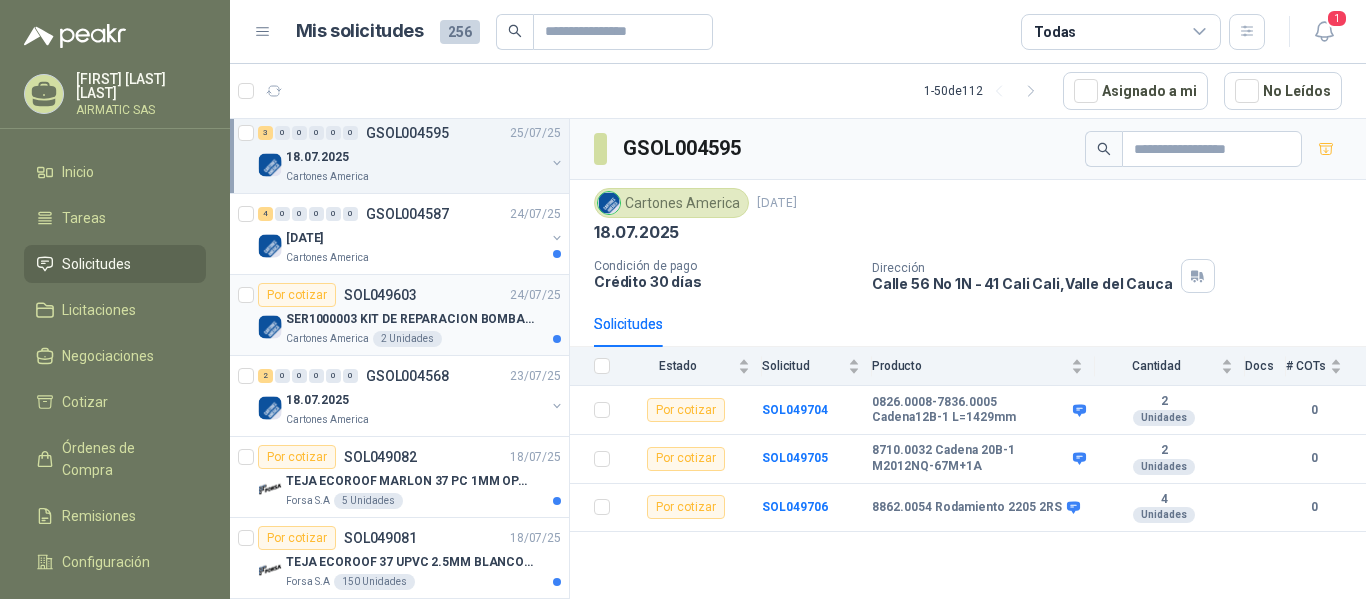 scroll, scrollTop: 433, scrollLeft: 0, axis: vertical 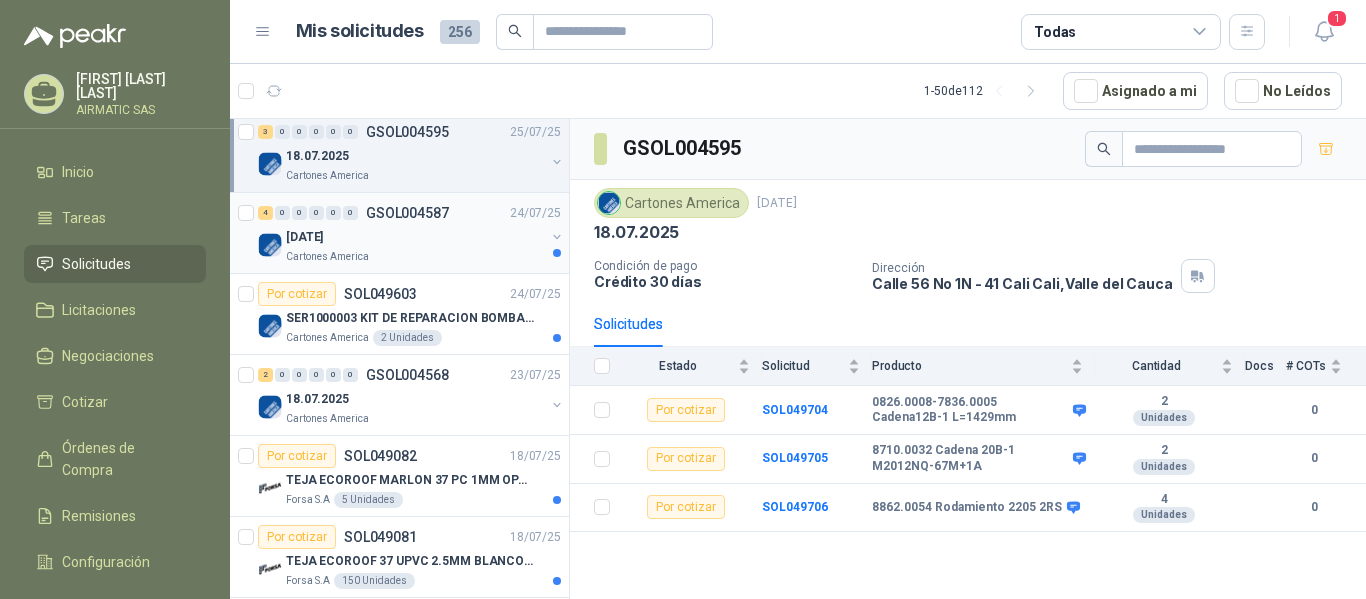 click on "[DATE]" at bounding box center (415, 237) 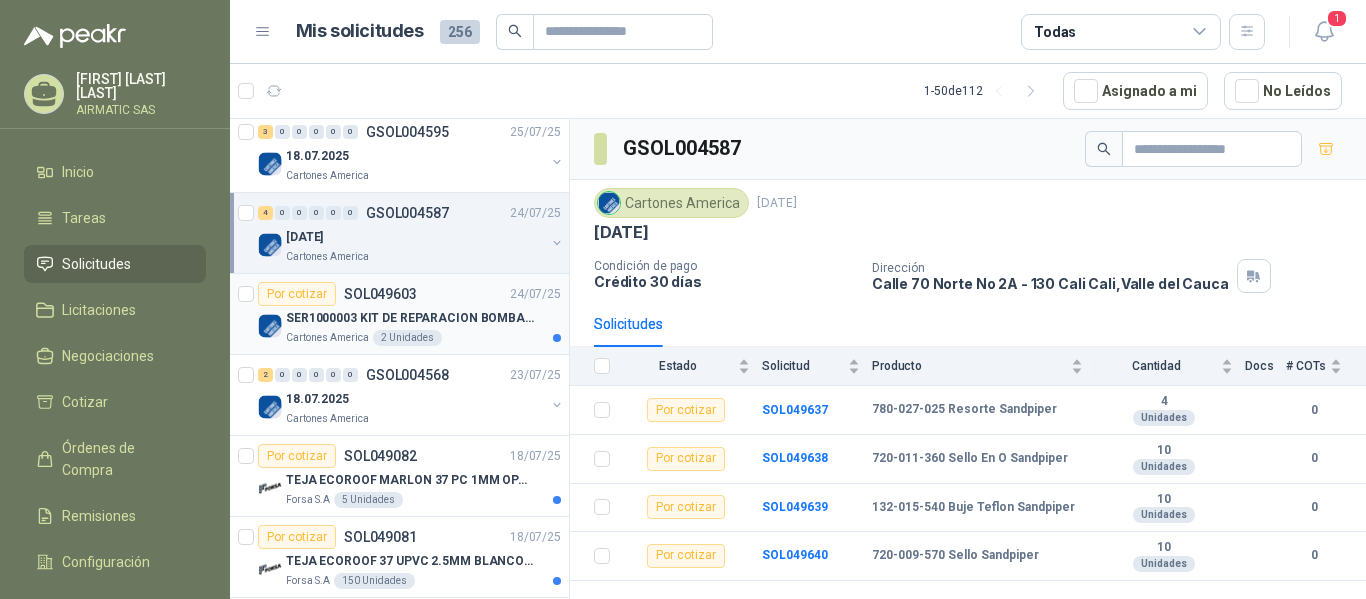 click on "SER1000003 KIT DE REPARACION BOMBA WILDEN" at bounding box center (410, 318) 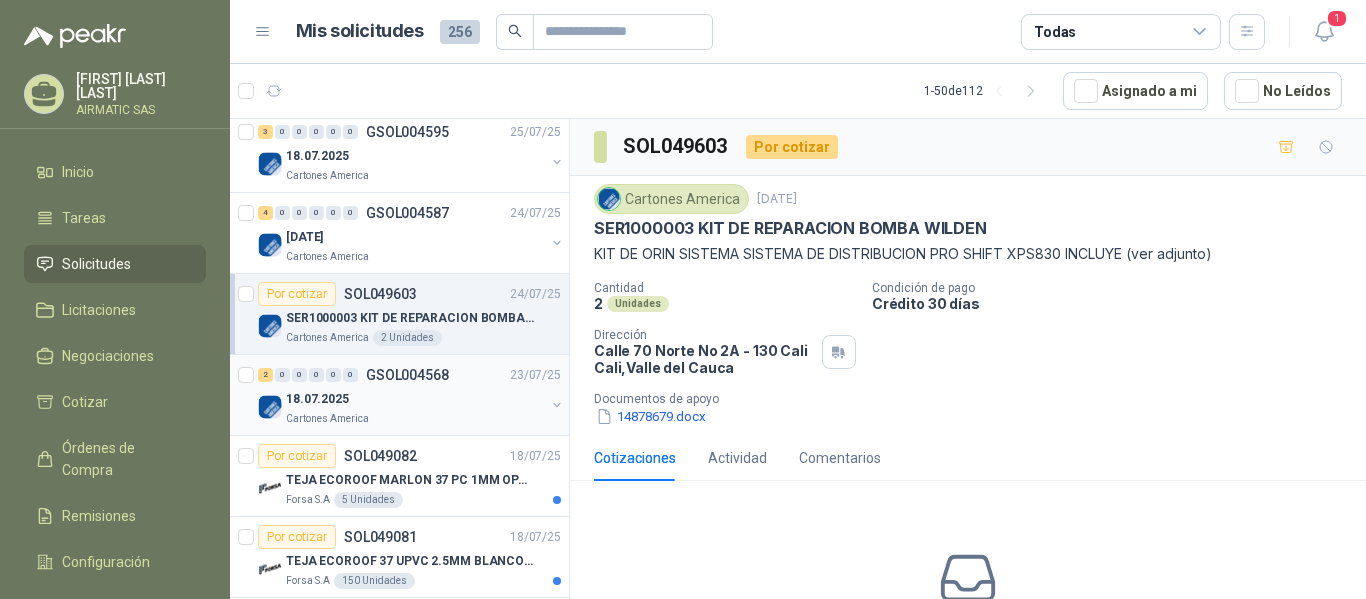 click on "18.07.2025" at bounding box center [415, 399] 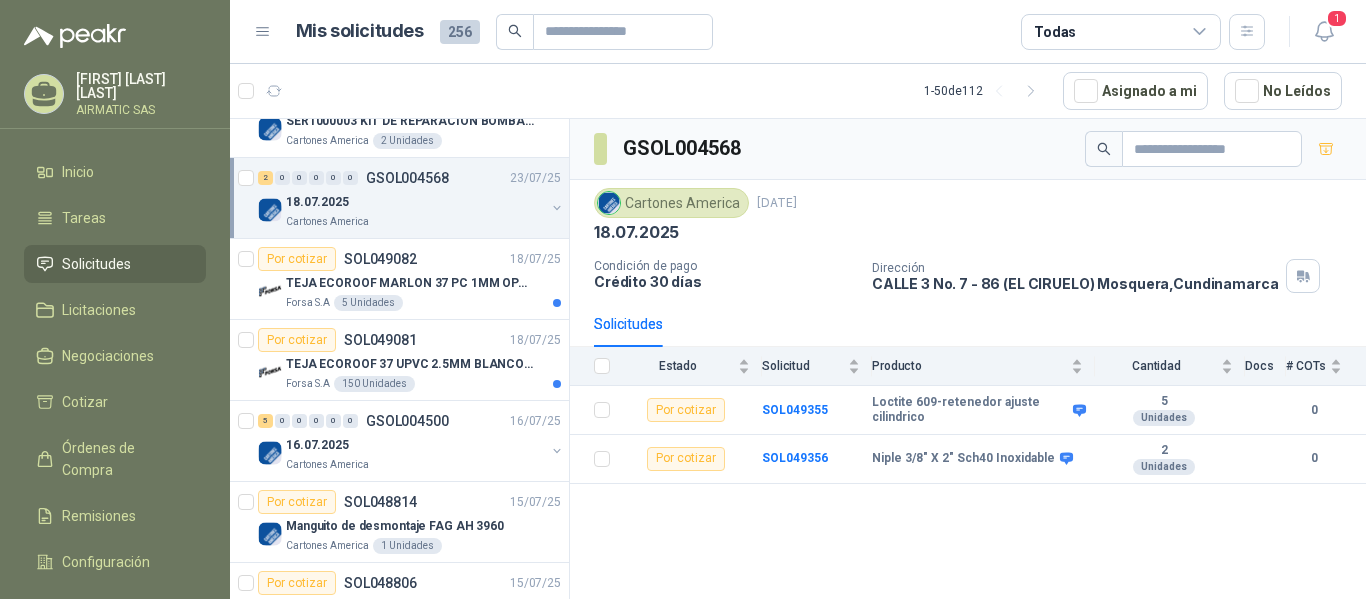 scroll, scrollTop: 633, scrollLeft: 0, axis: vertical 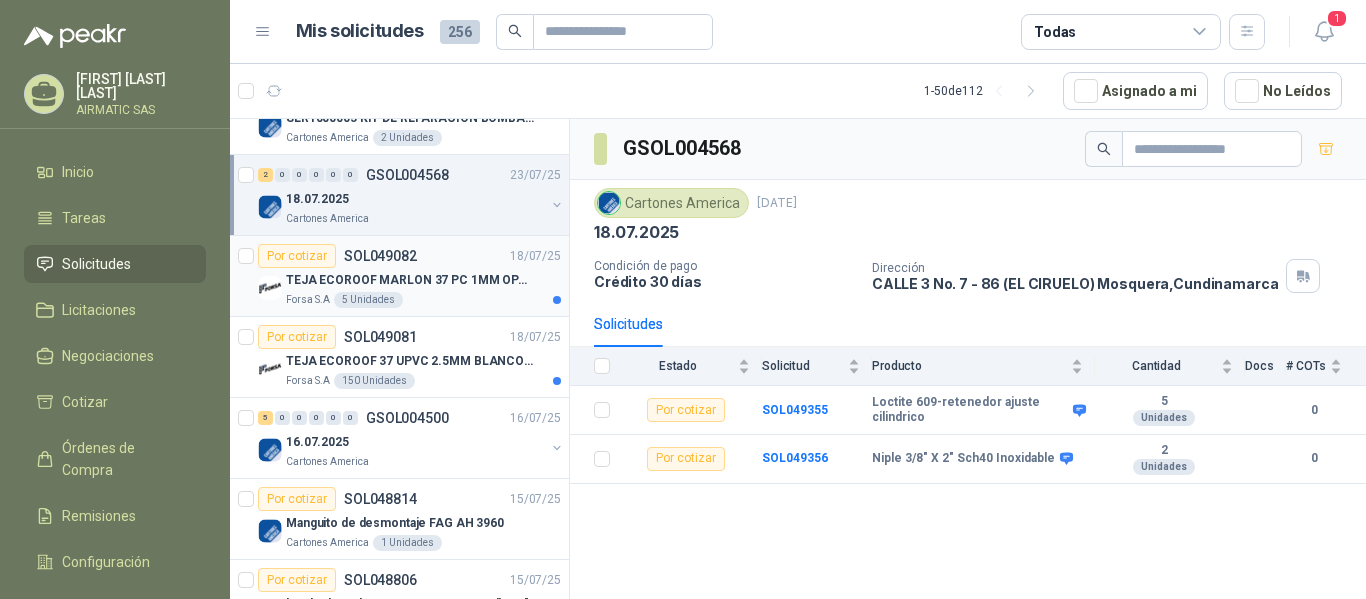 click on "Forsa S.A 5   Unidades" at bounding box center (423, 300) 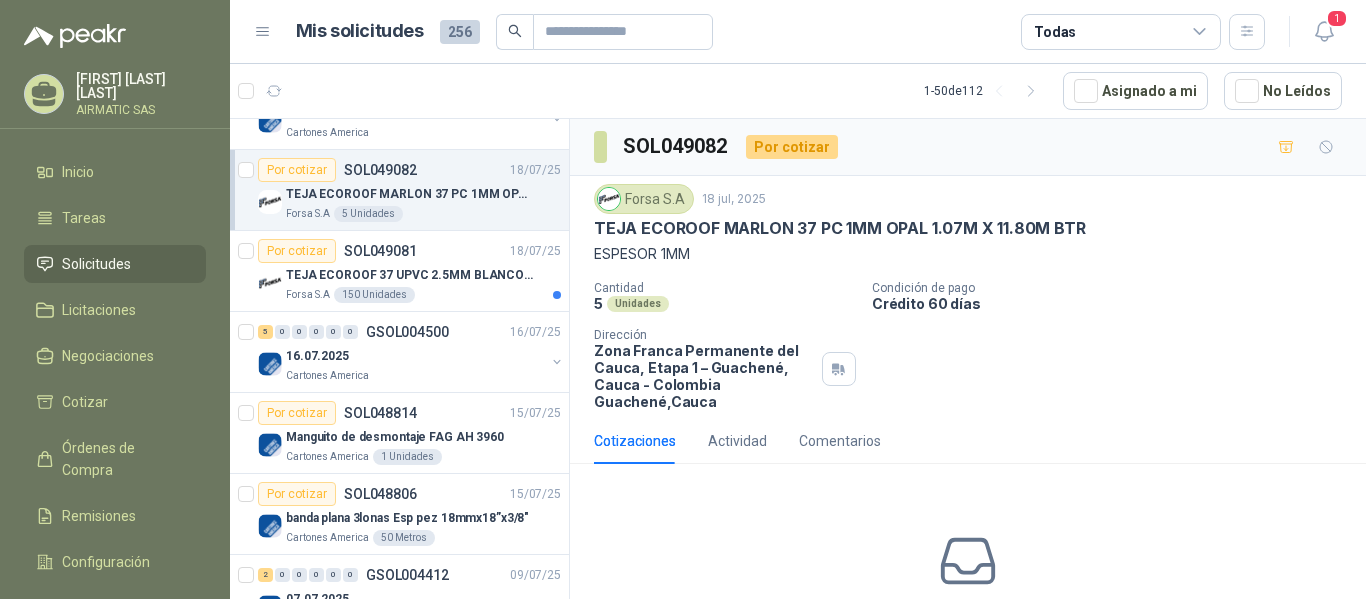scroll, scrollTop: 767, scrollLeft: 0, axis: vertical 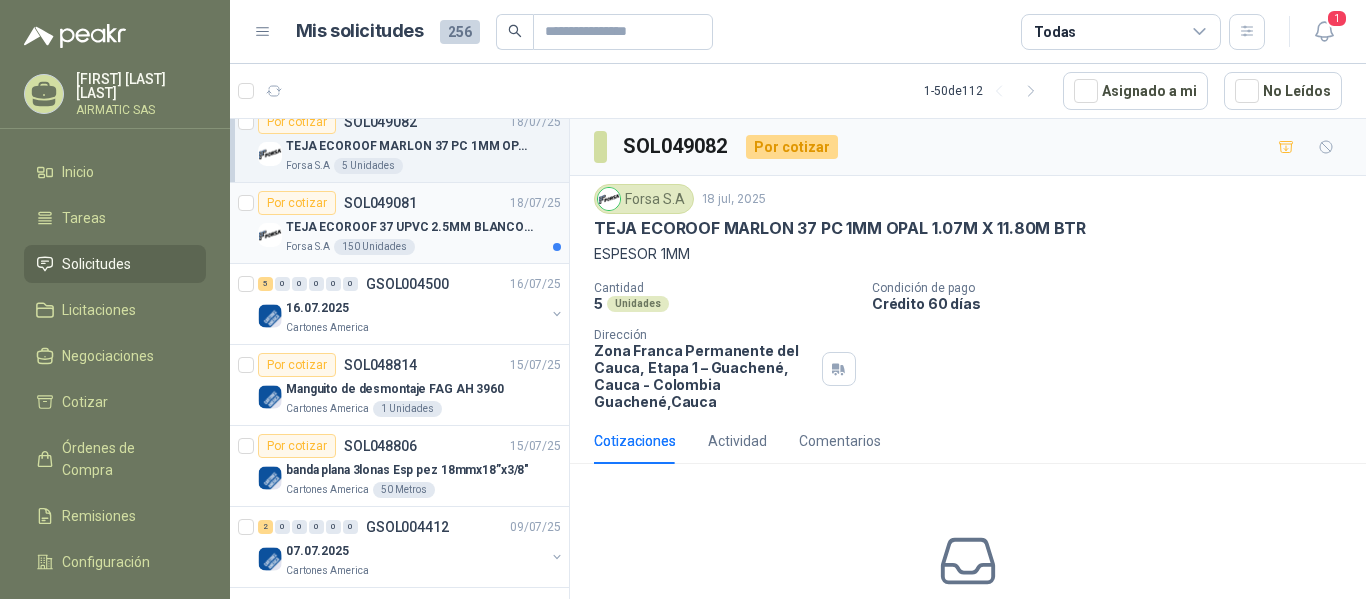 click on "Por cotizar SOL049081 18/07/25" at bounding box center [409, 203] 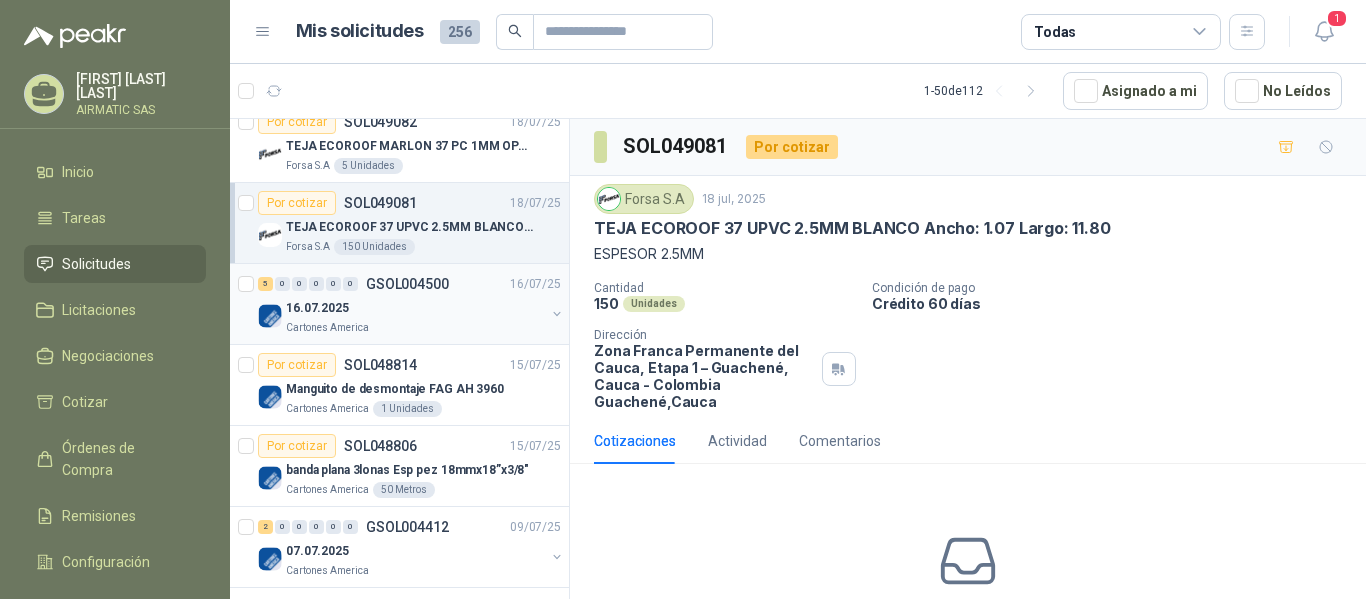 click on "Cartones America" at bounding box center [415, 328] 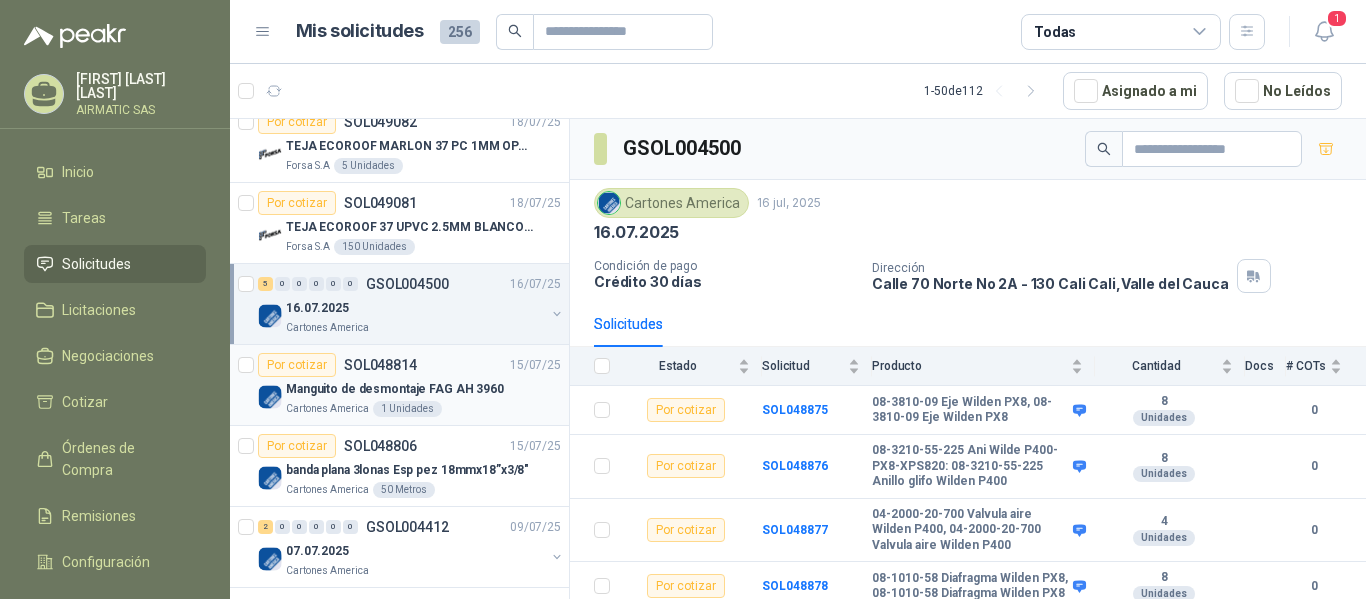 click on "Manguito de desmontaje FAG AH 3960" at bounding box center [395, 389] 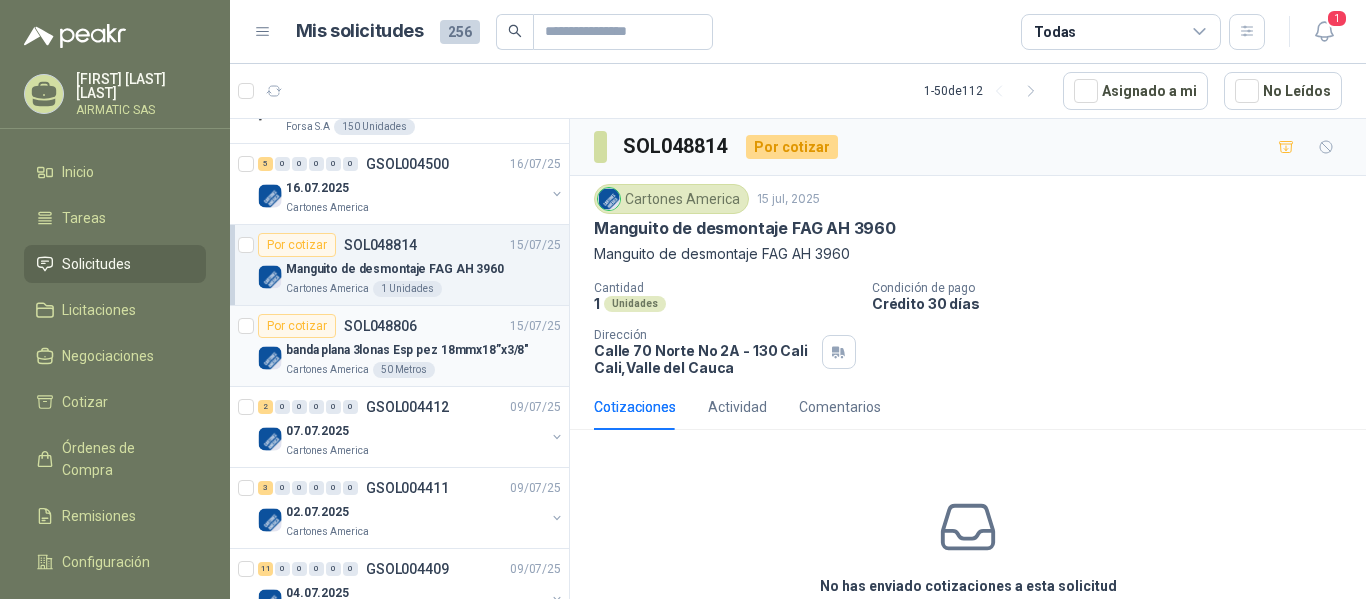 scroll, scrollTop: 900, scrollLeft: 0, axis: vertical 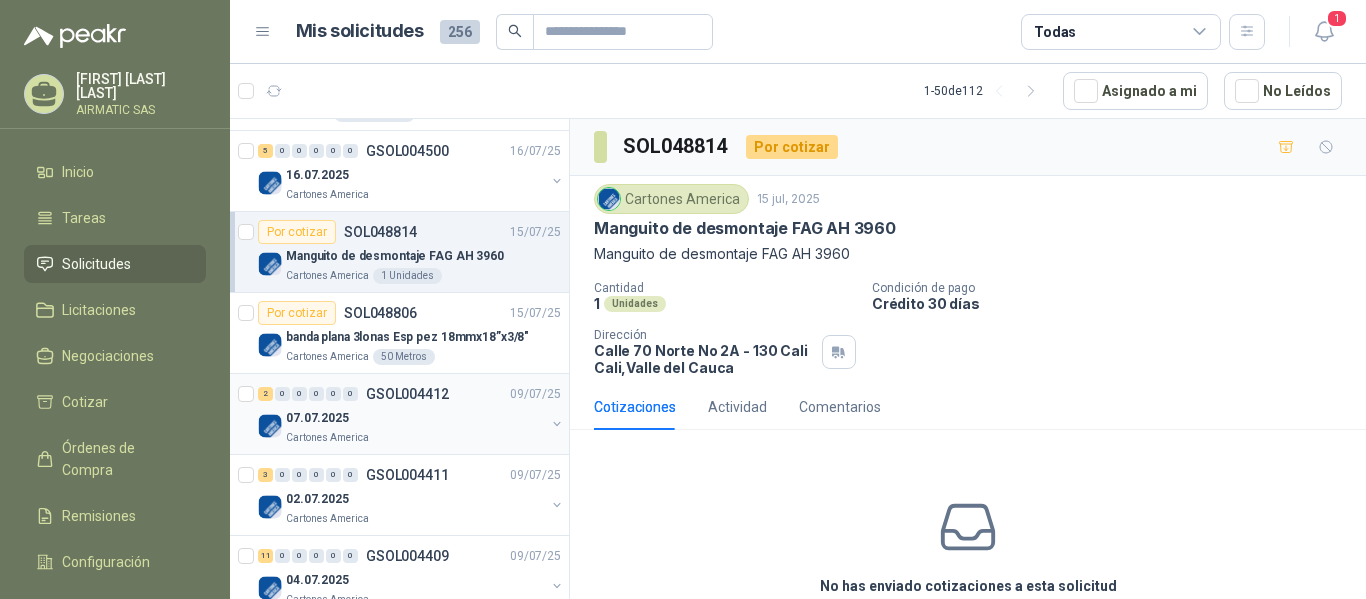 click on "07.07.2025" at bounding box center [415, 418] 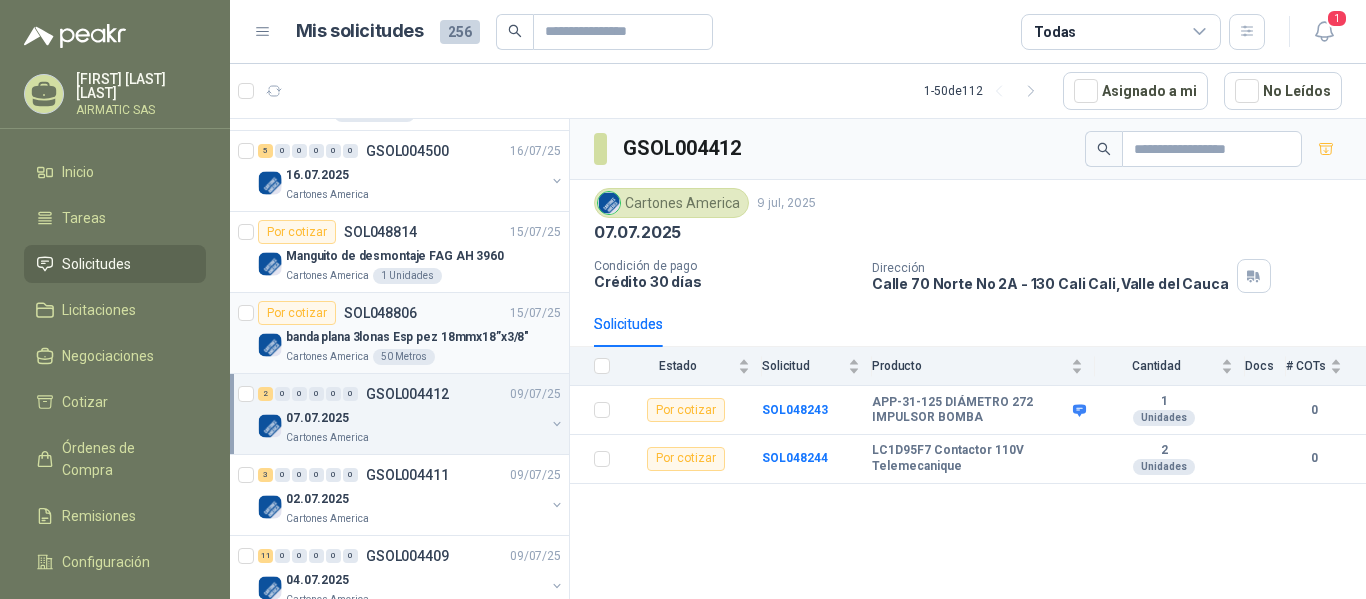 click on "50   Metros" at bounding box center [404, 357] 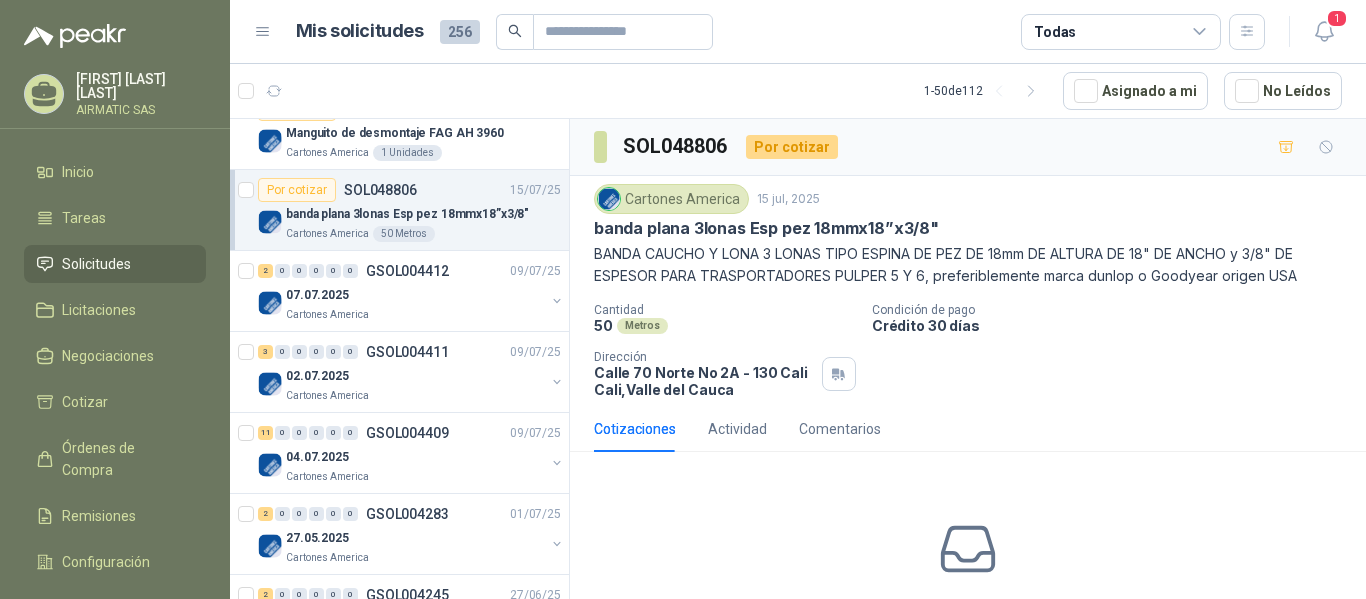 scroll, scrollTop: 1033, scrollLeft: 0, axis: vertical 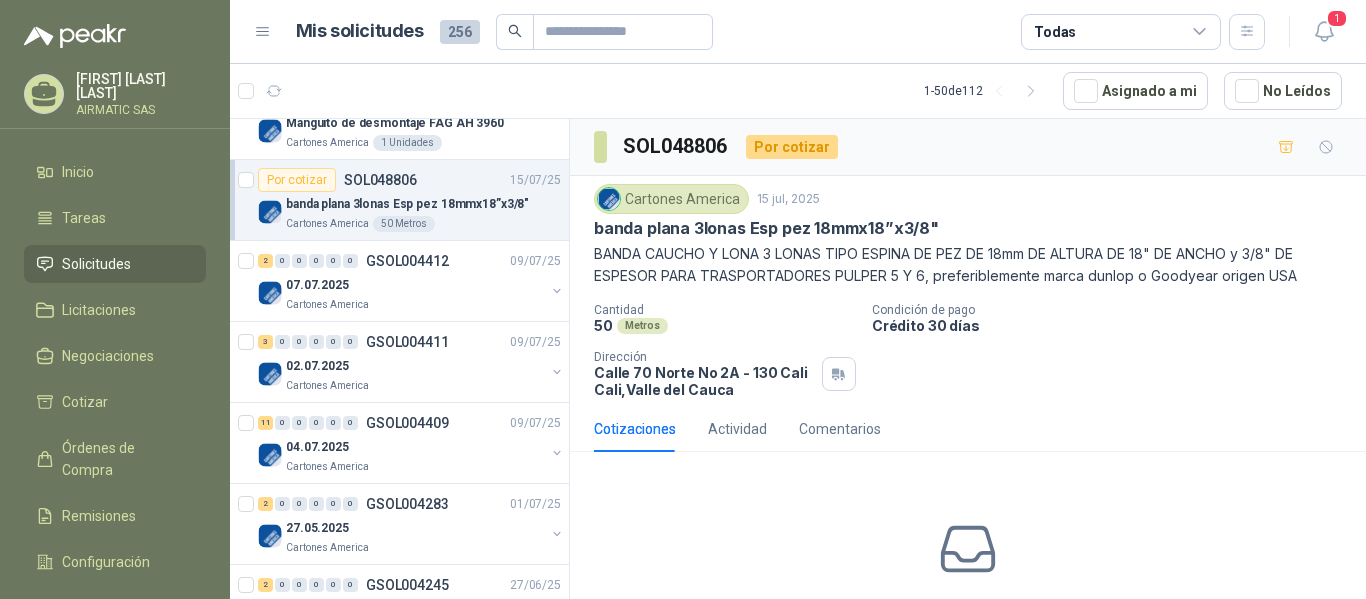 click on "3   0   0   0   0   0   GSOL004411 09/07/25" at bounding box center [411, 342] 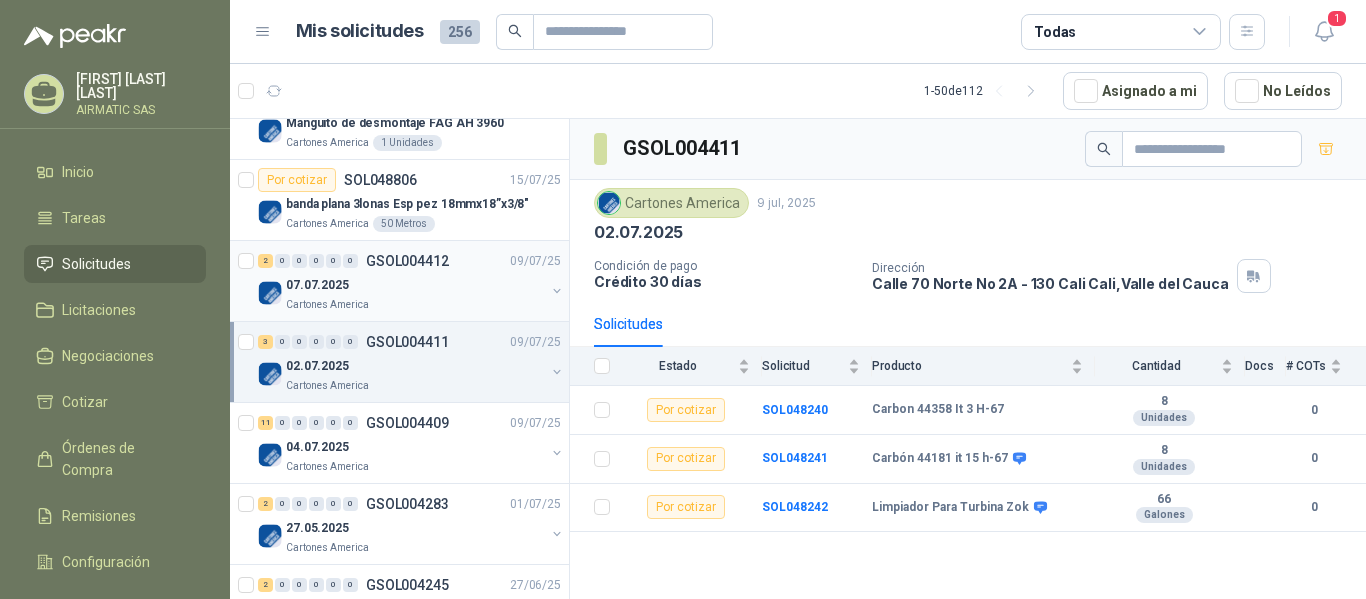 click on "07.07.2025" at bounding box center (415, 285) 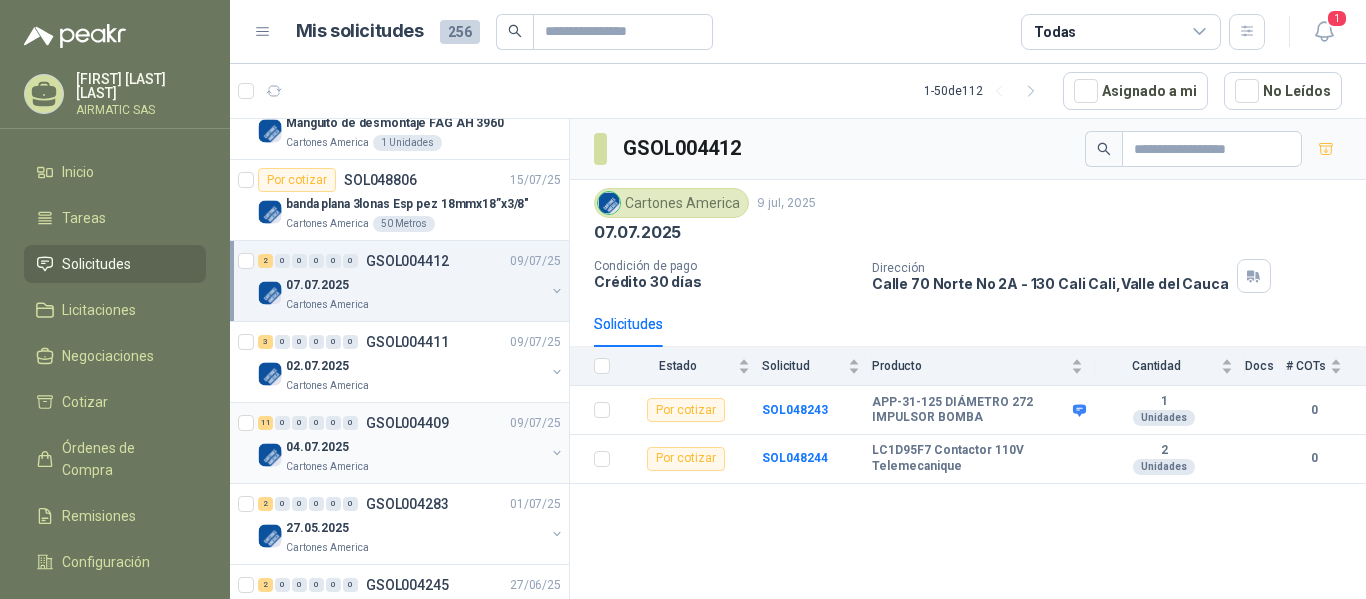 click on "11   0   0   0   0   0   GSOL004409 09/07/25" at bounding box center [411, 423] 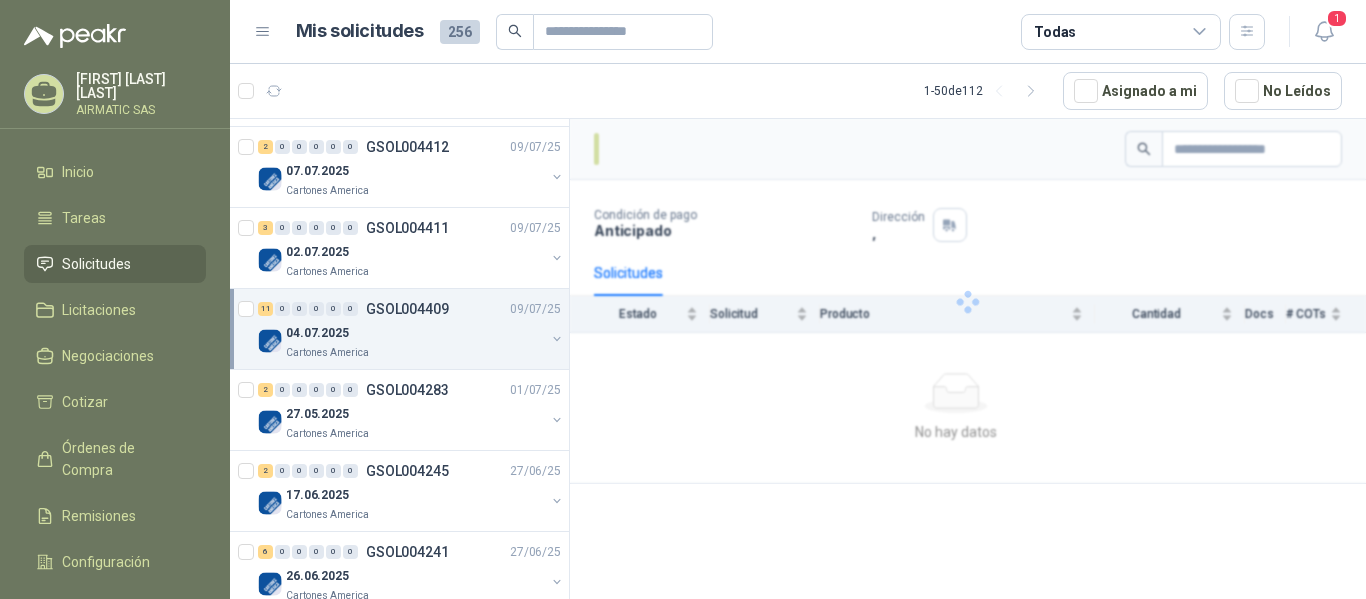 scroll, scrollTop: 1167, scrollLeft: 0, axis: vertical 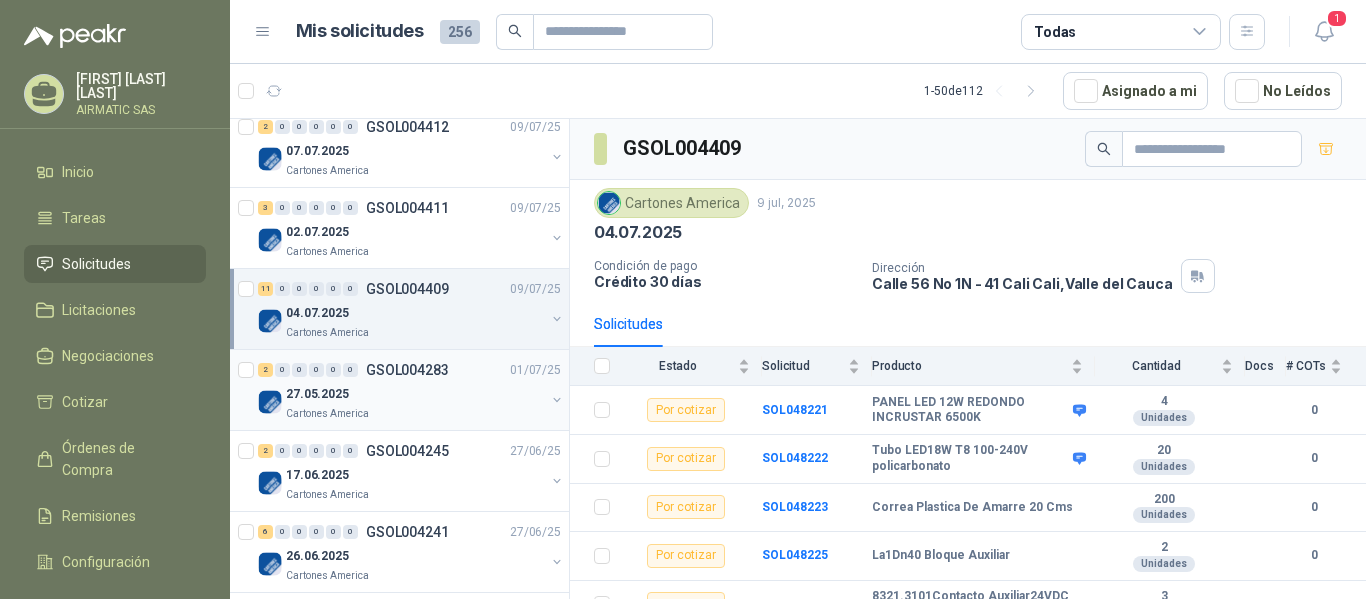 click on "Cartones America" at bounding box center [415, 414] 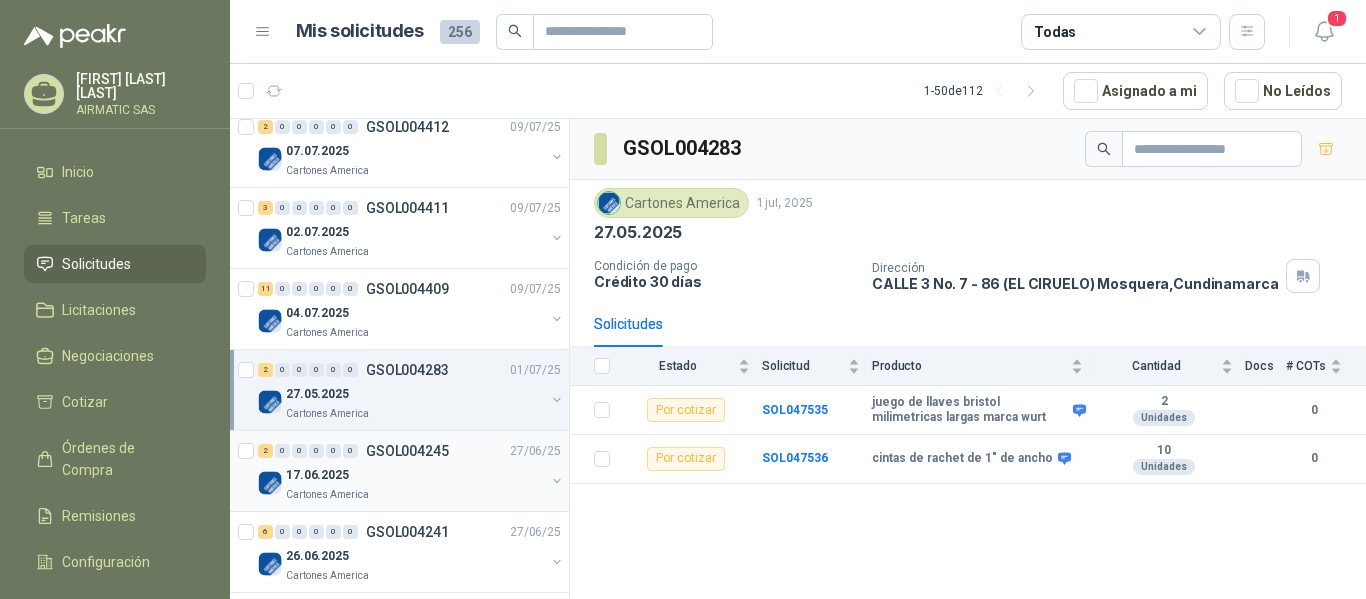 click on "GSOL004245" at bounding box center (407, 451) 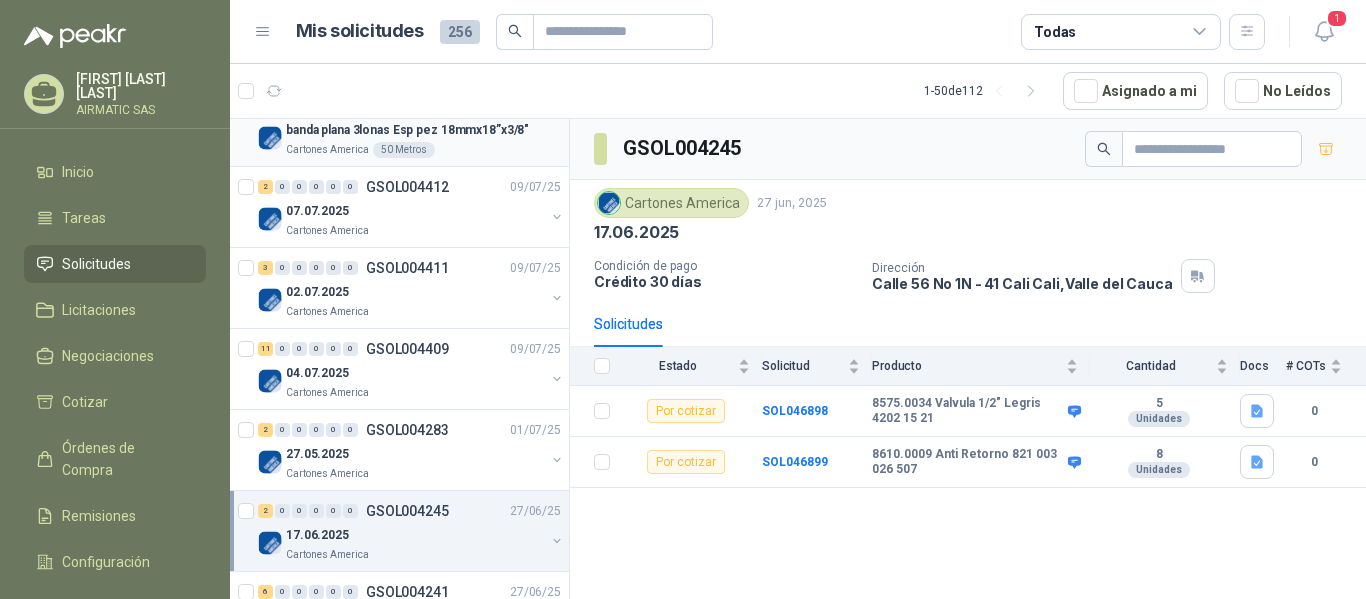 scroll, scrollTop: 1033, scrollLeft: 0, axis: vertical 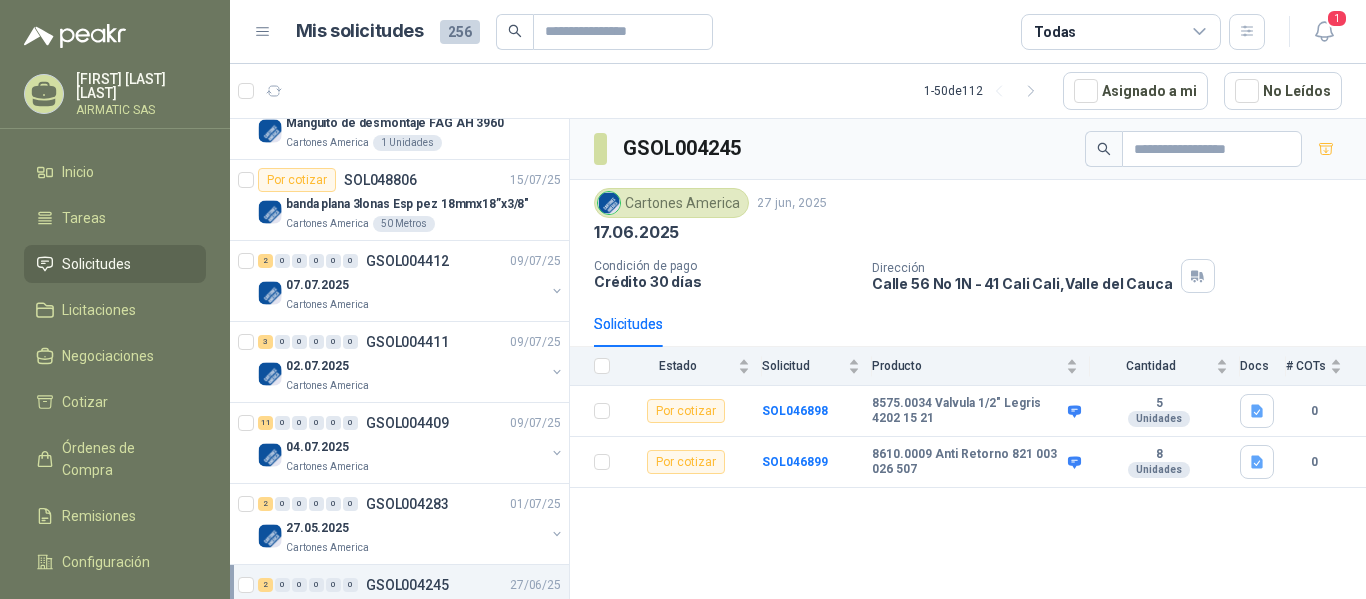 click on "[FIRST] [LAST]" at bounding box center (141, 86) 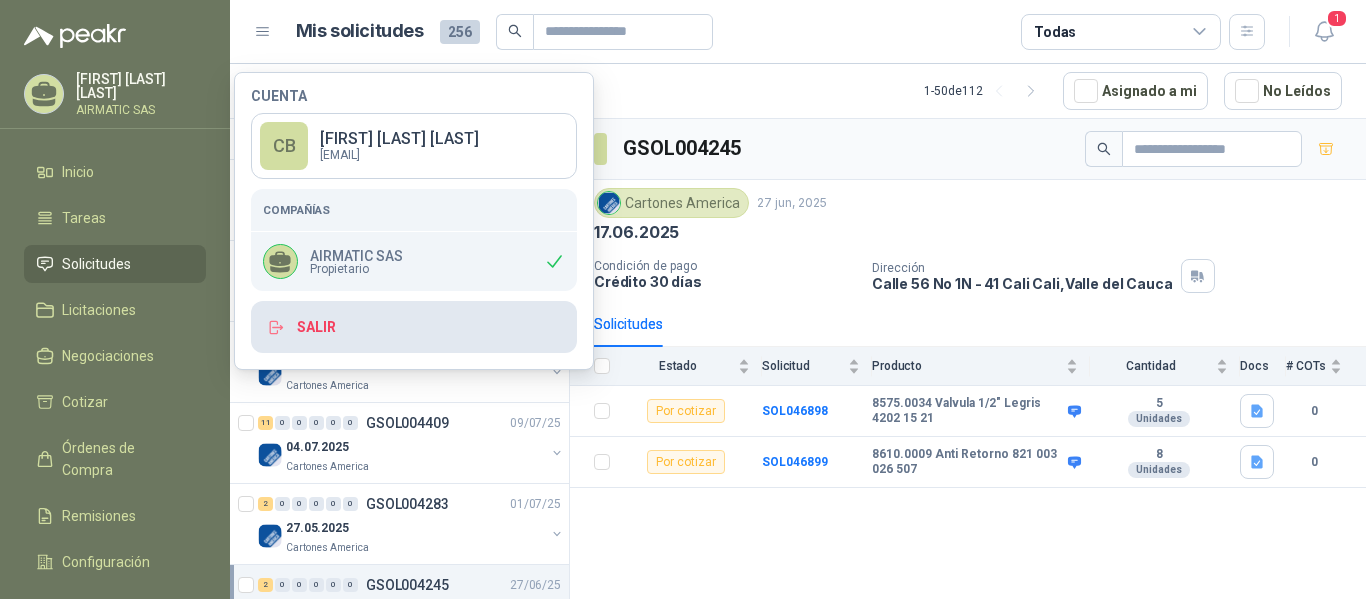 click on "Salir" at bounding box center (414, 327) 